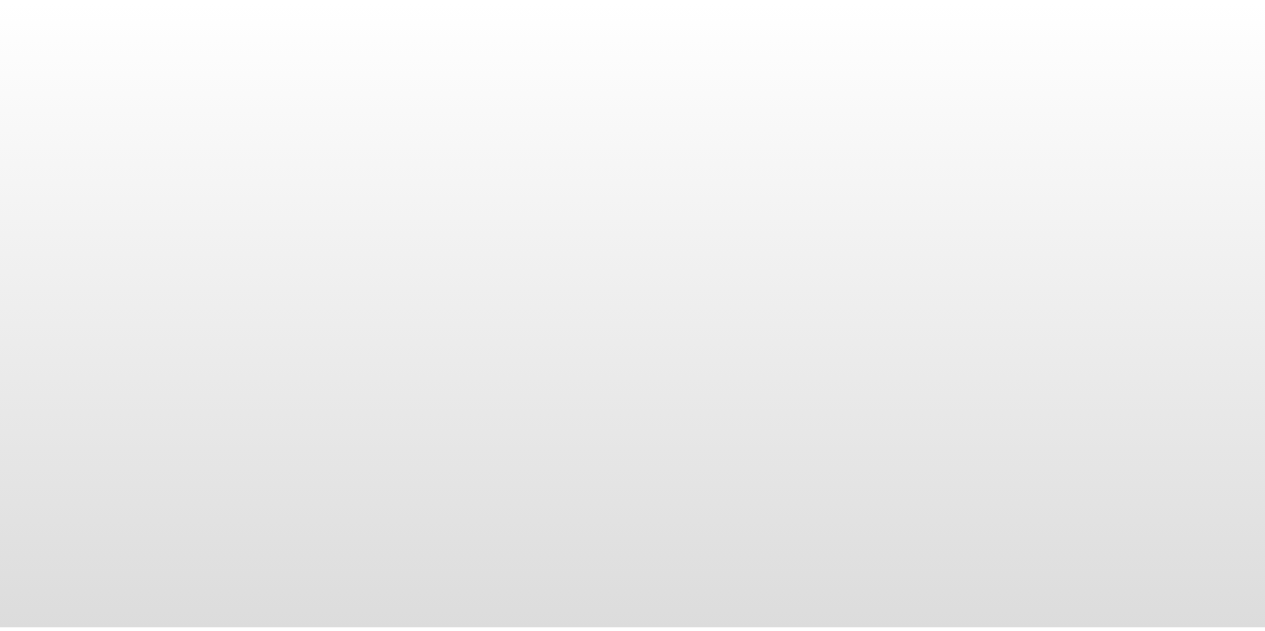 scroll, scrollTop: 0, scrollLeft: 0, axis: both 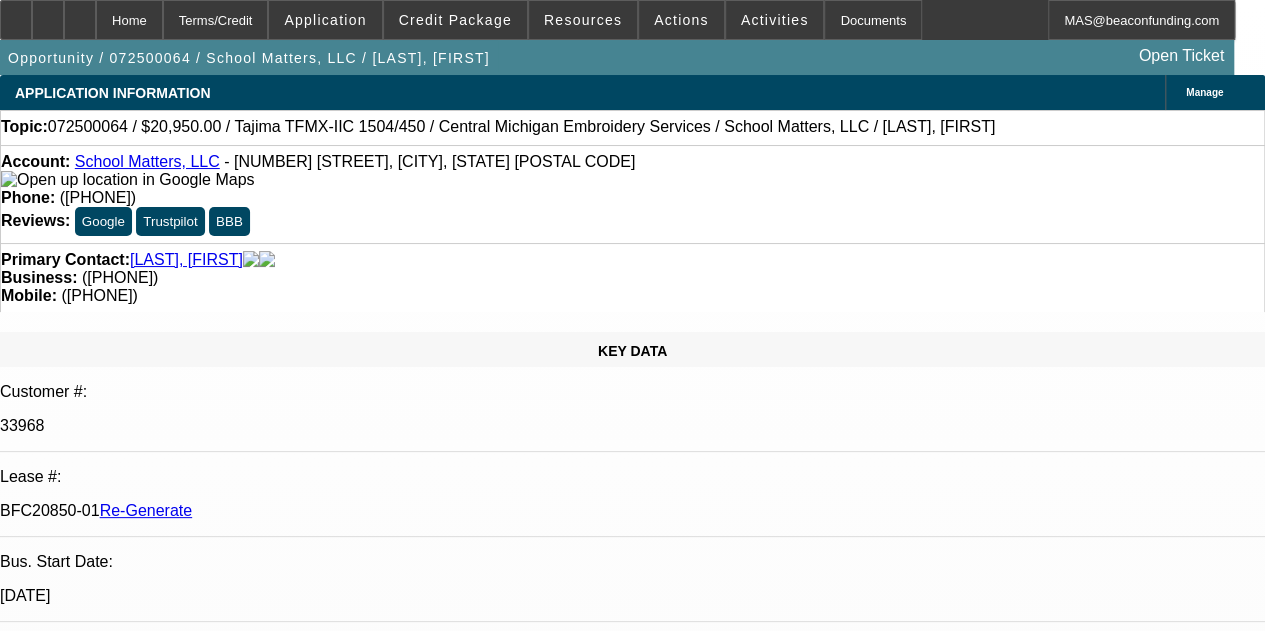 click on "Resources" at bounding box center (583, 20) 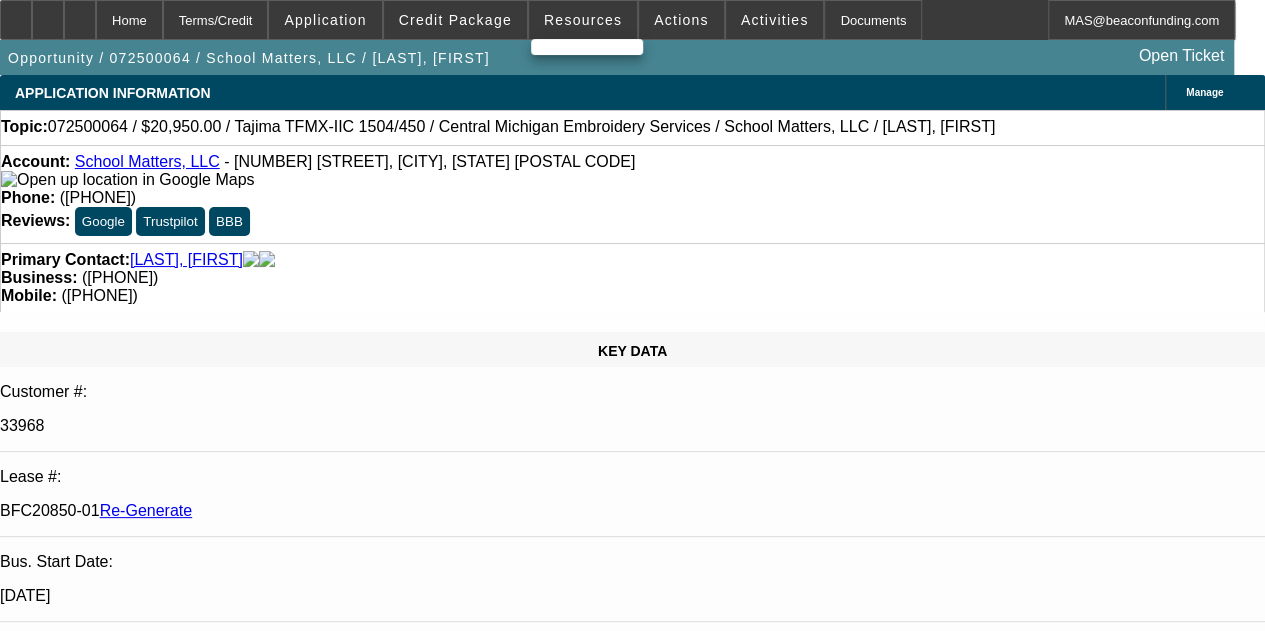 click at bounding box center (632, 315) 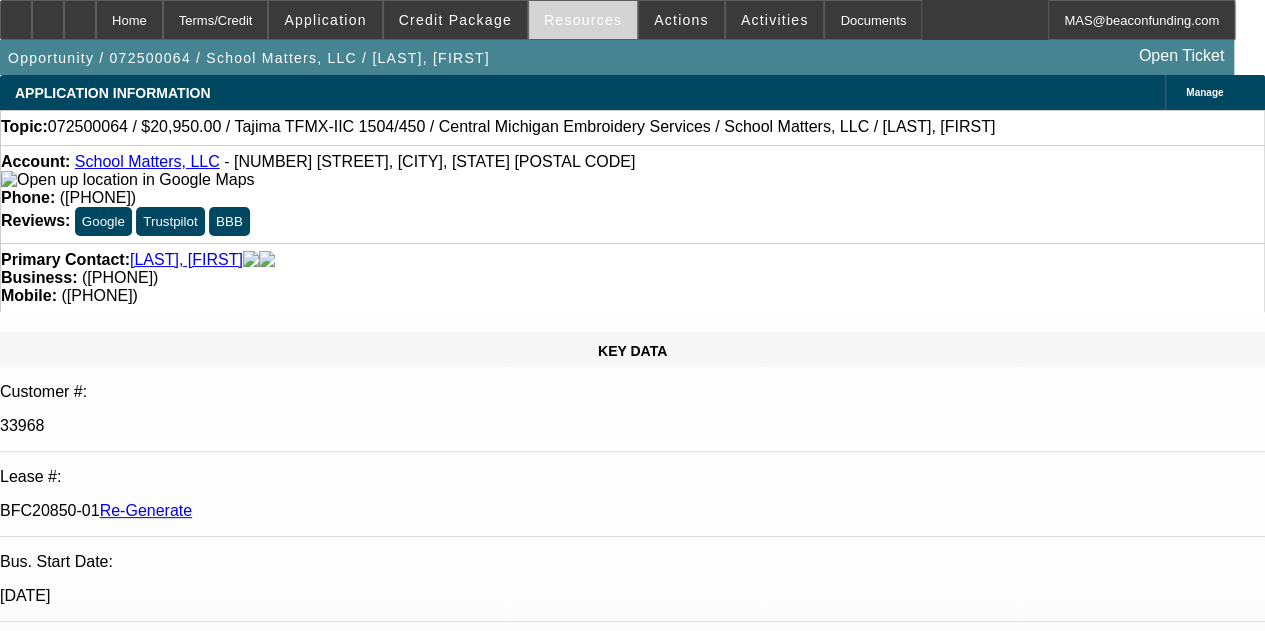 click on "Resources" at bounding box center (583, 20) 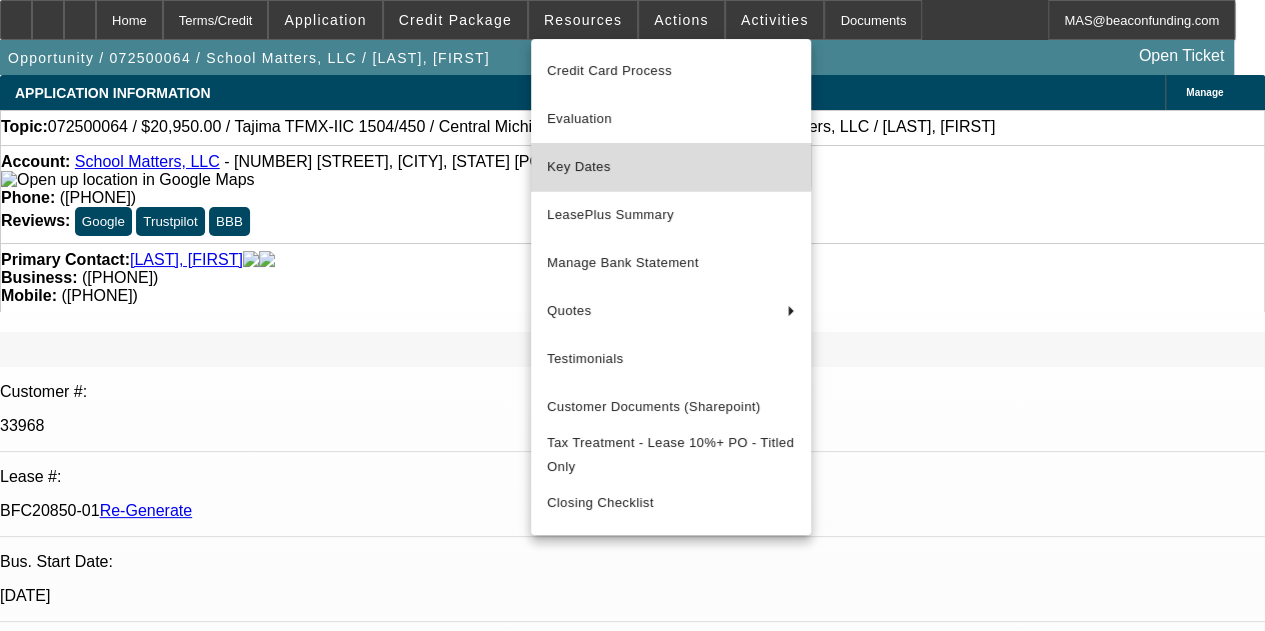 click on "Key Dates" at bounding box center [671, 167] 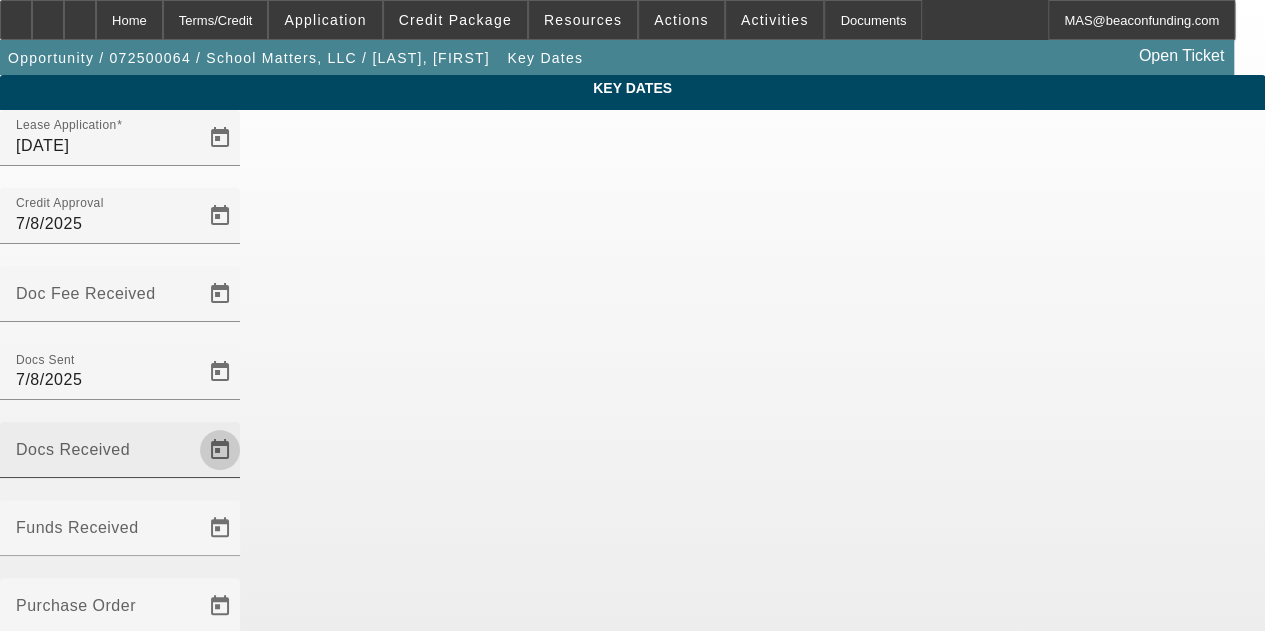 click at bounding box center (220, 450) 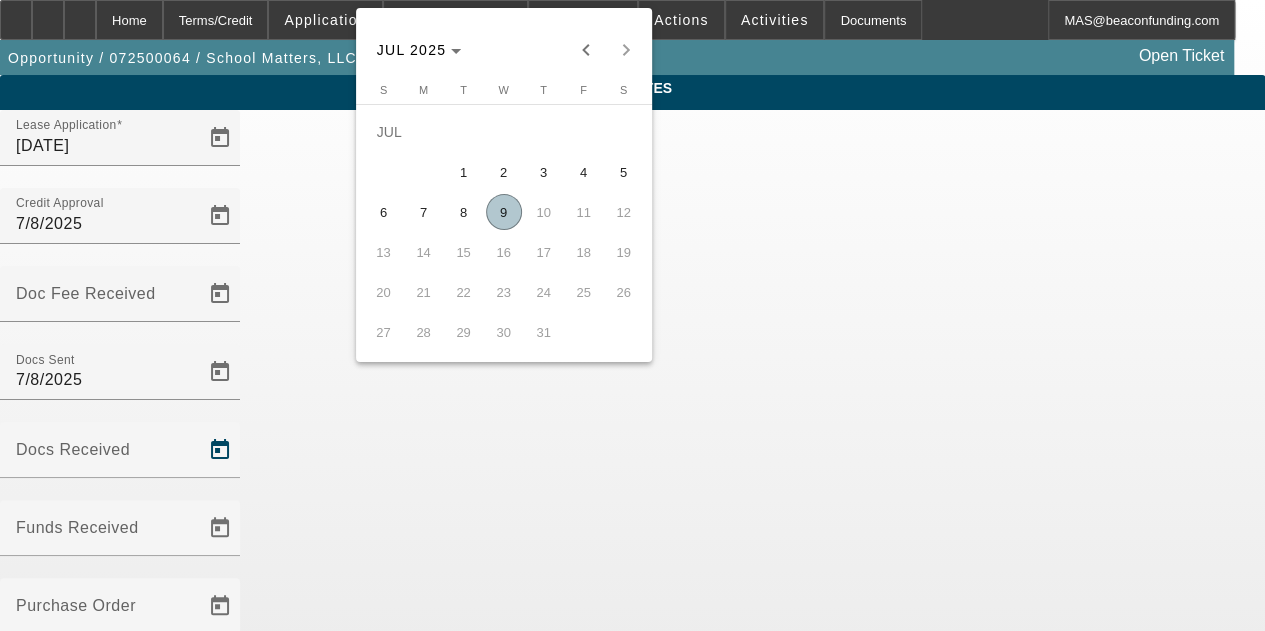 click on "9" at bounding box center [504, 212] 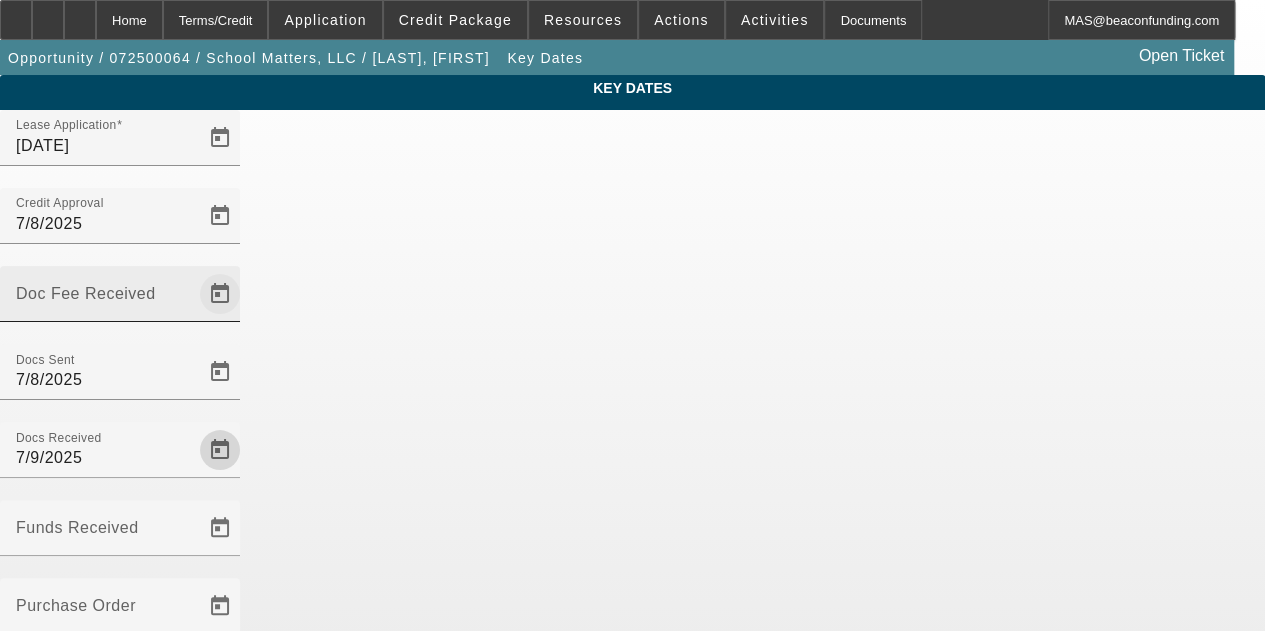 click at bounding box center (220, 294) 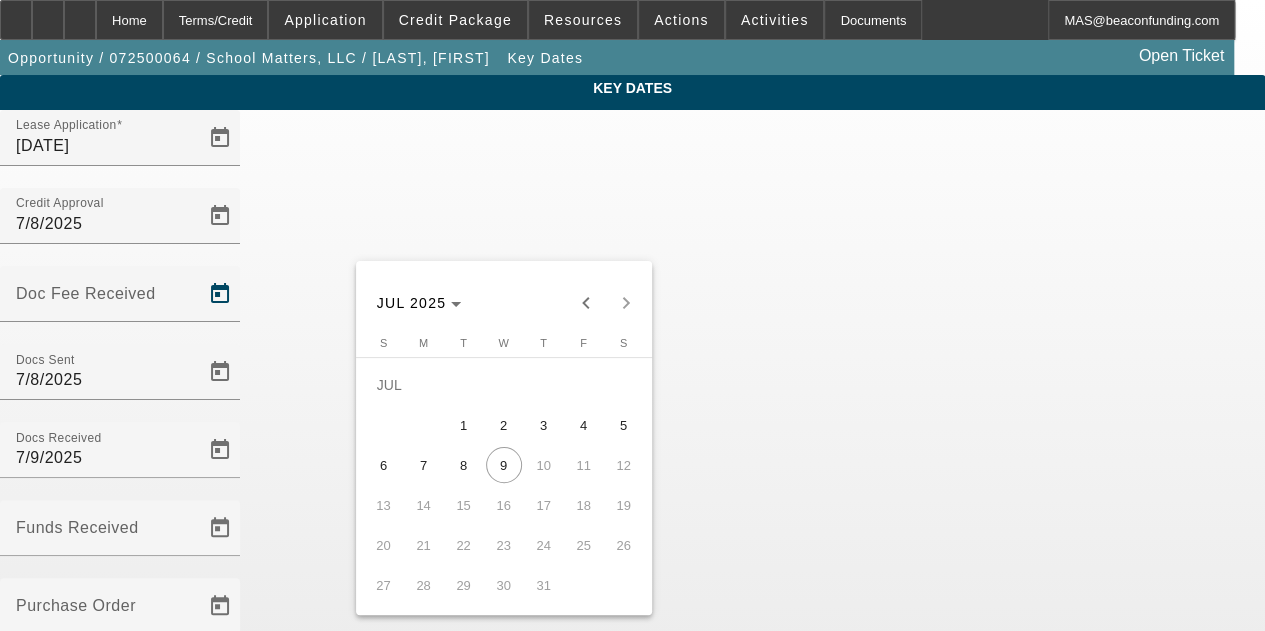 click on "1" at bounding box center (464, 425) 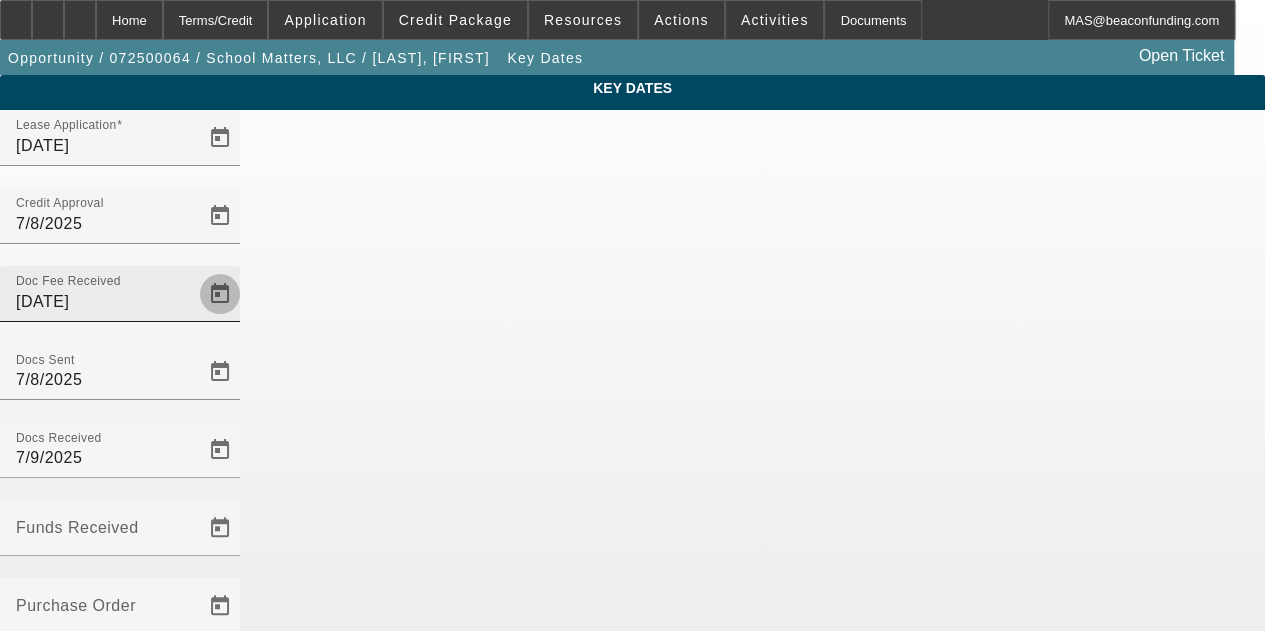 click at bounding box center [220, 294] 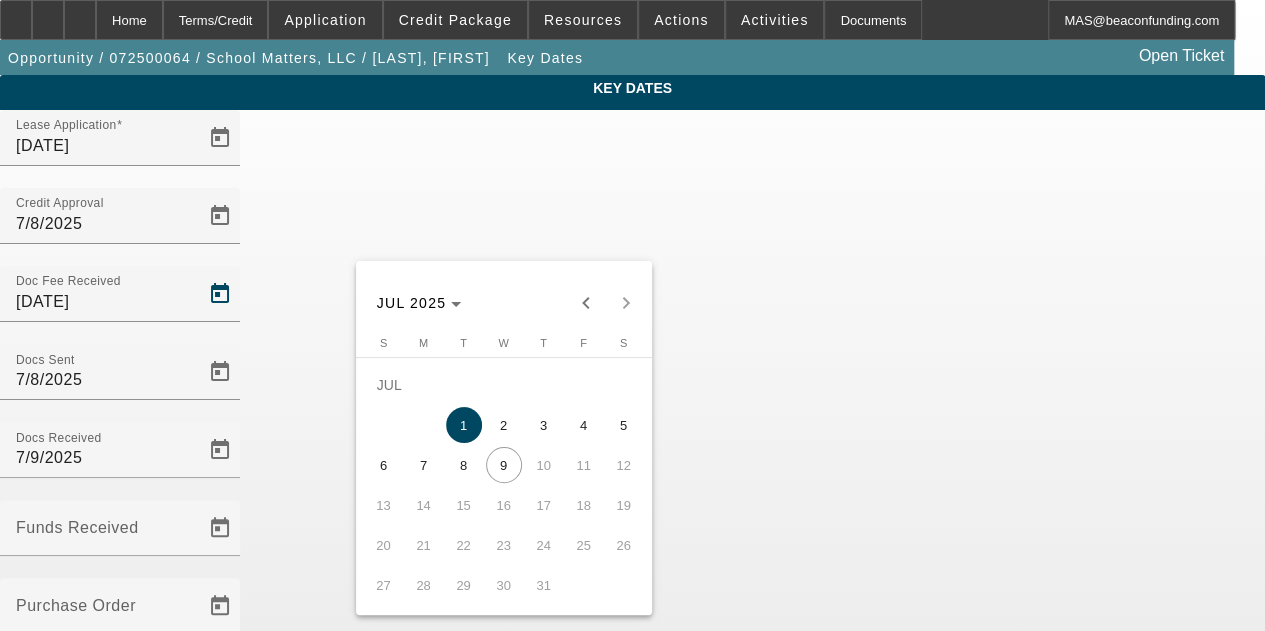 click on "8" at bounding box center (464, 465) 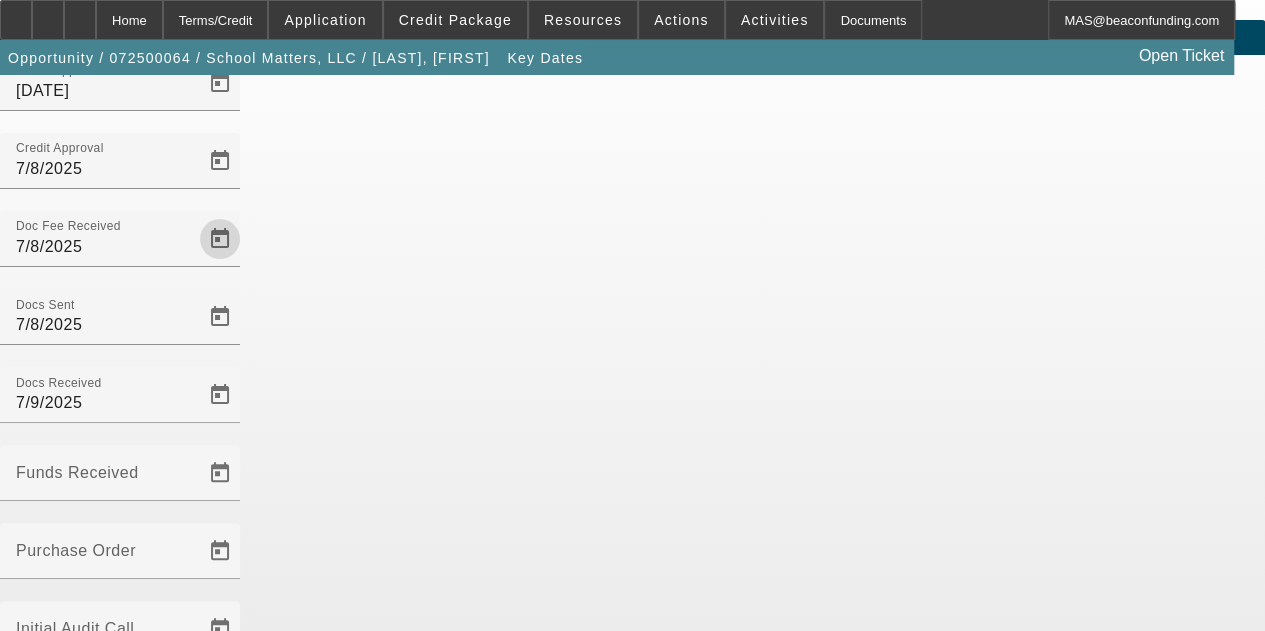 scroll, scrollTop: 130, scrollLeft: 0, axis: vertical 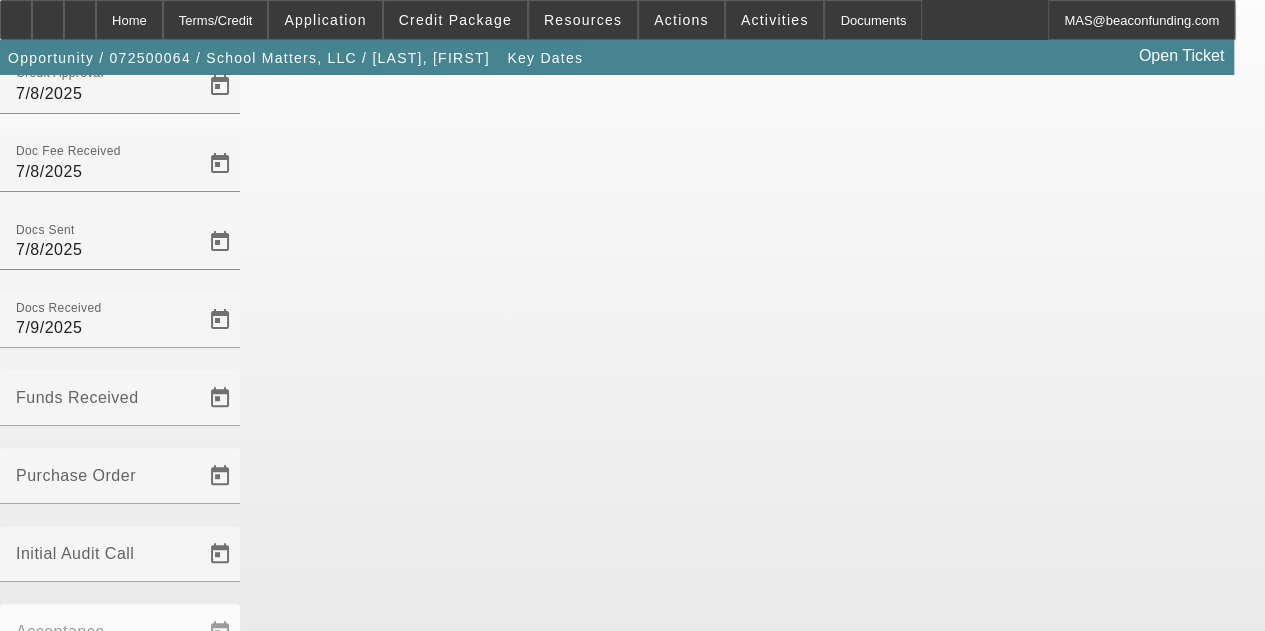 click on "Save" at bounding box center (23, 1103) 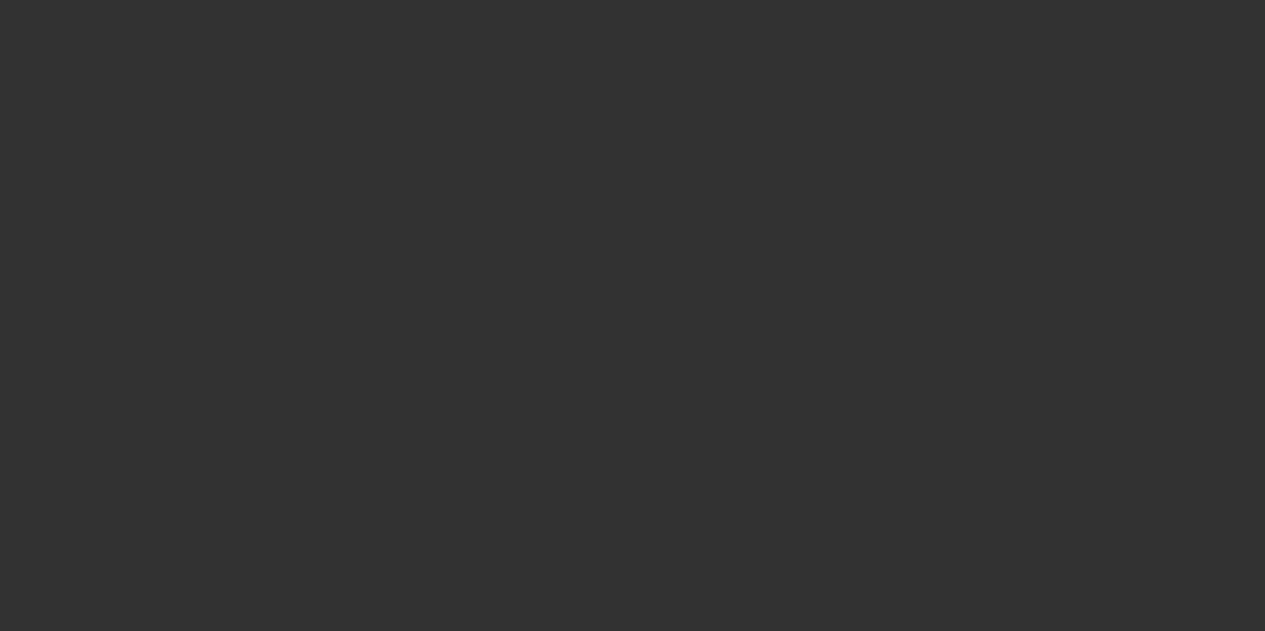 scroll, scrollTop: 0, scrollLeft: 0, axis: both 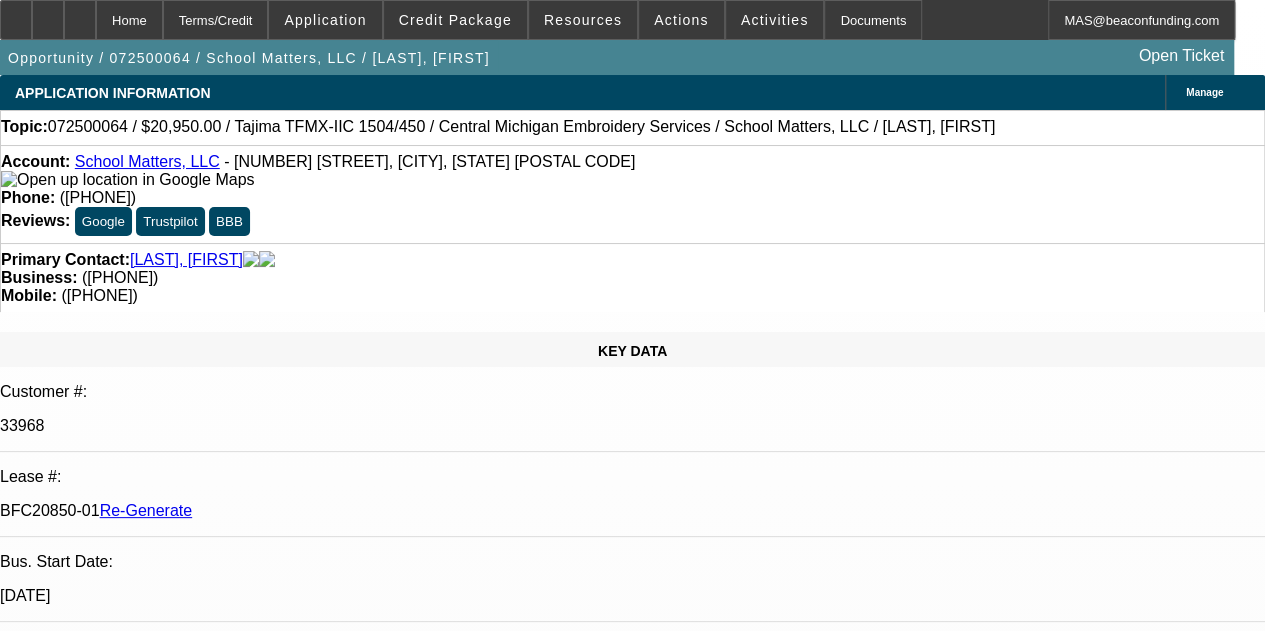 click on "Activities" at bounding box center [775, 20] 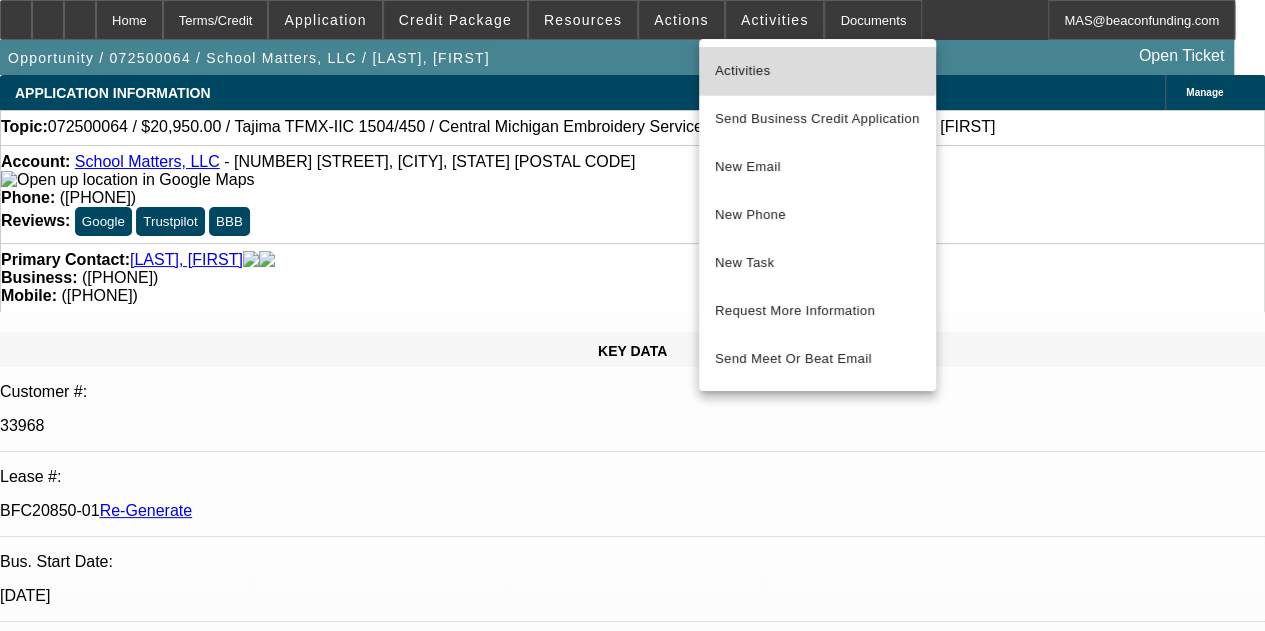 click on "Activities" at bounding box center (817, 71) 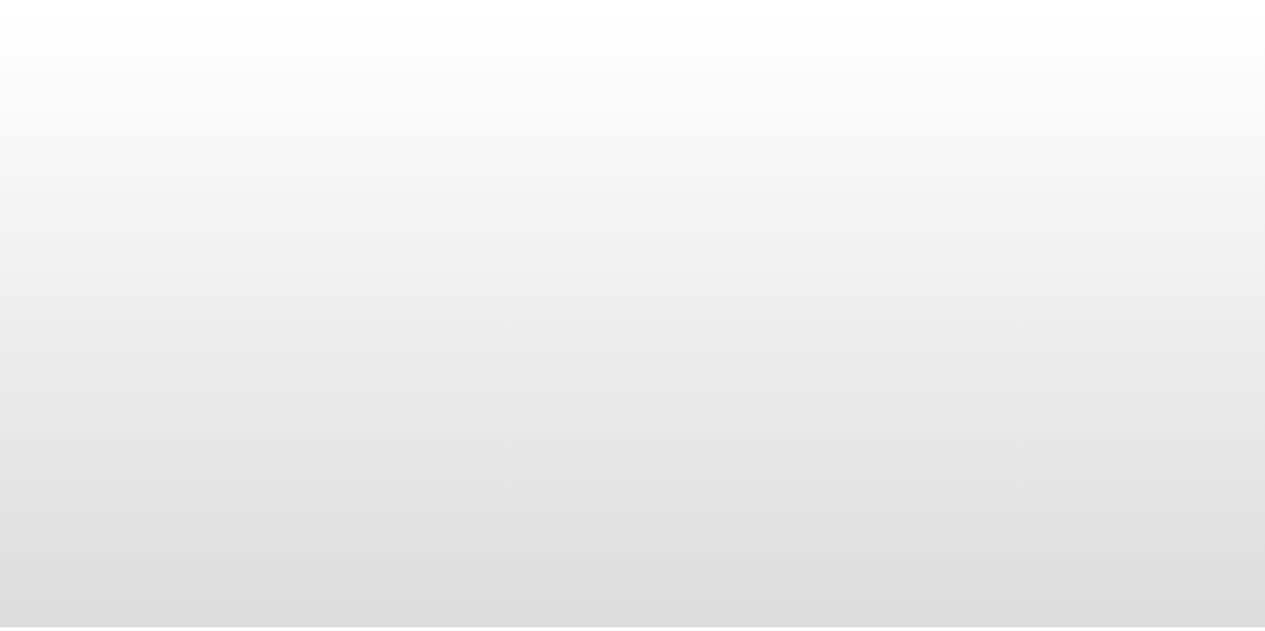 scroll, scrollTop: 0, scrollLeft: 0, axis: both 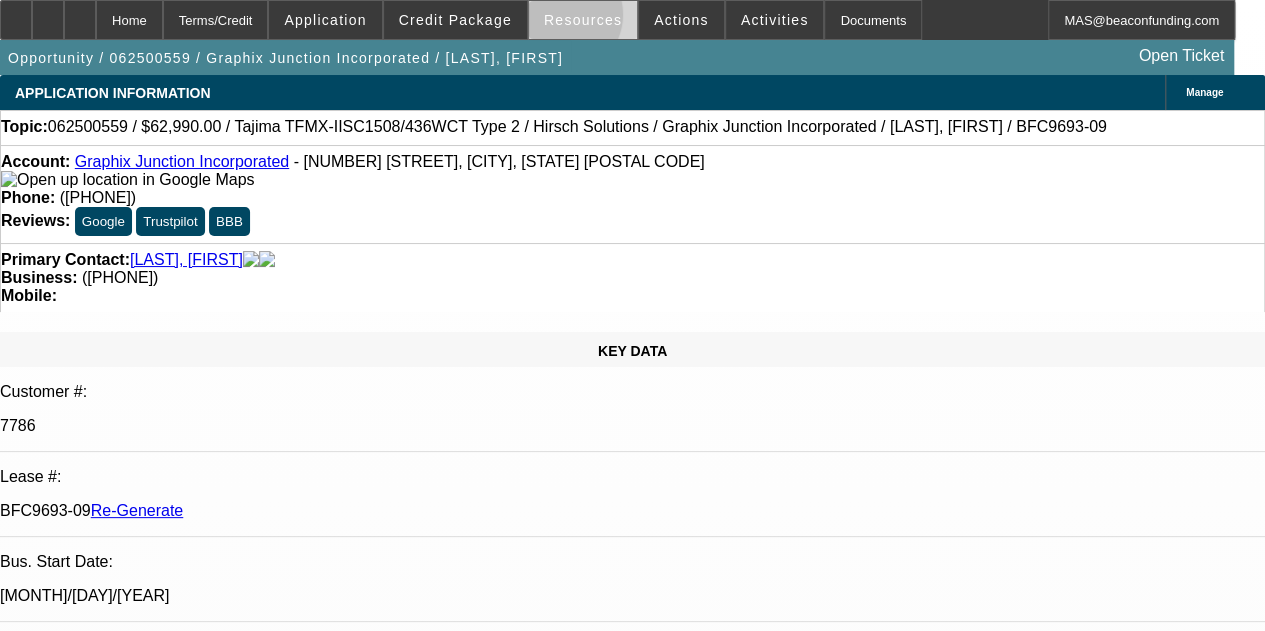 click on "Resources" at bounding box center [583, 20] 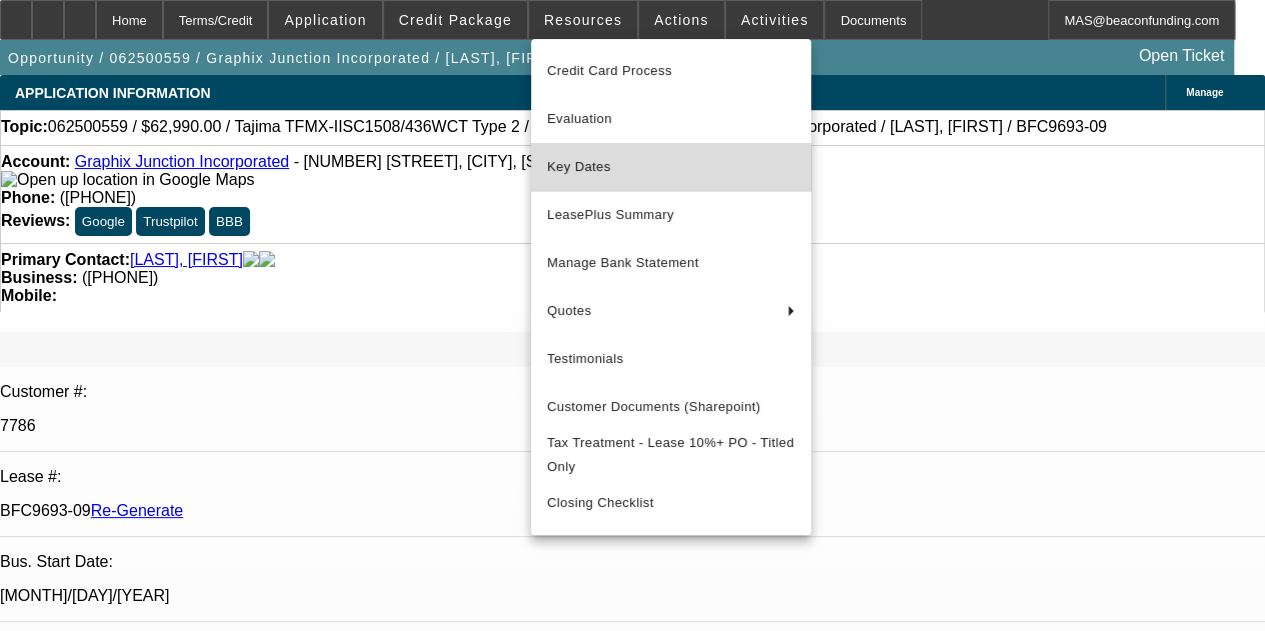 click on "Key Dates" at bounding box center (671, 167) 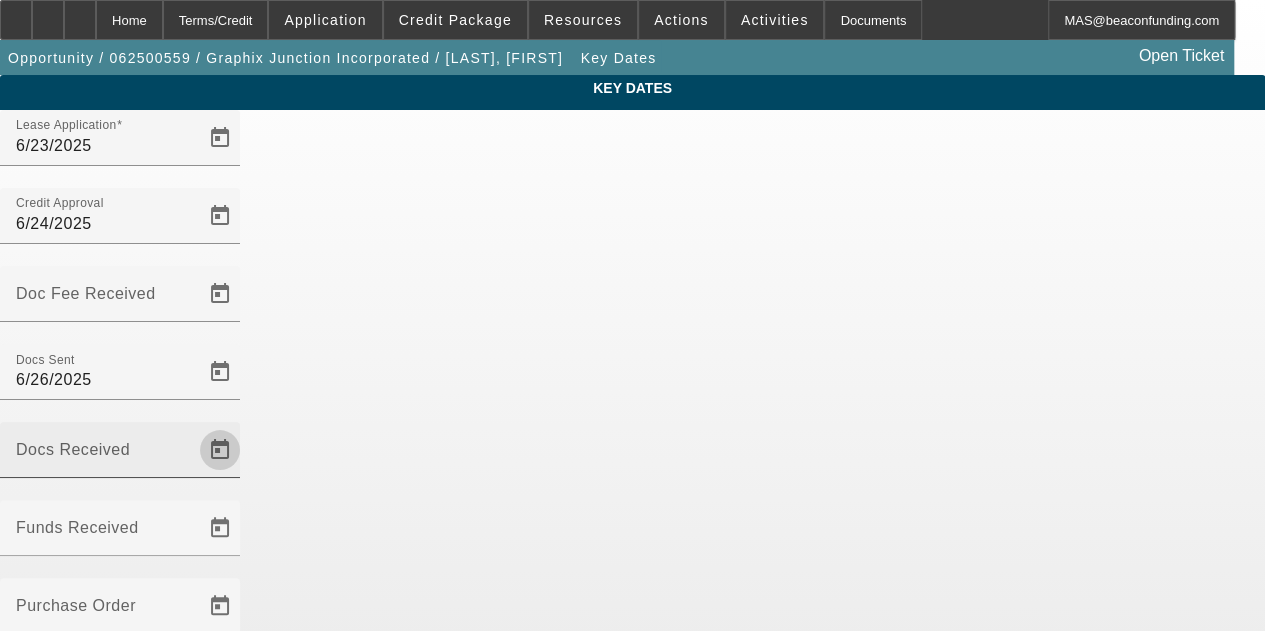 click at bounding box center (220, 450) 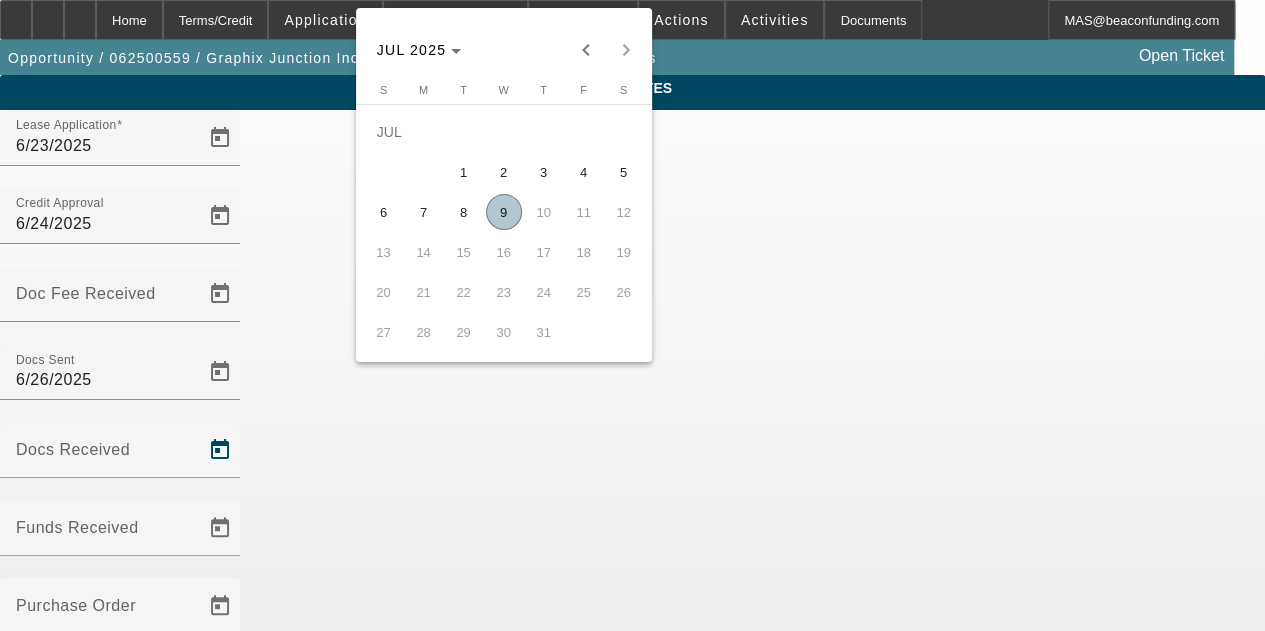click on "9" at bounding box center (504, 212) 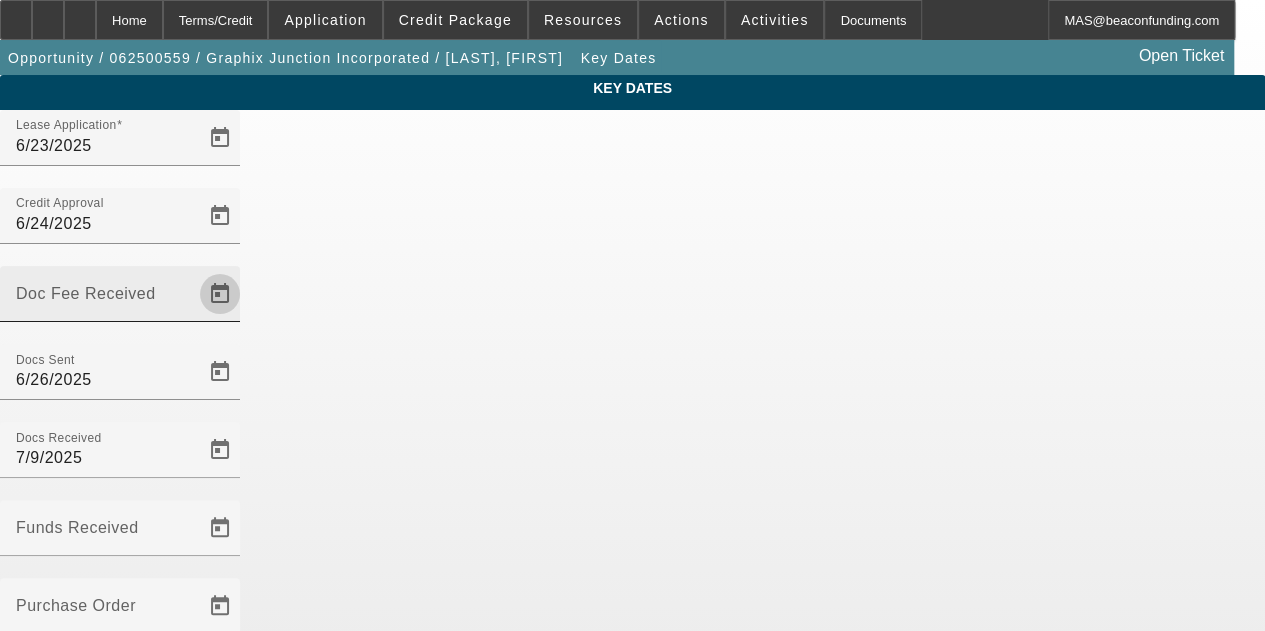 click at bounding box center (220, 294) 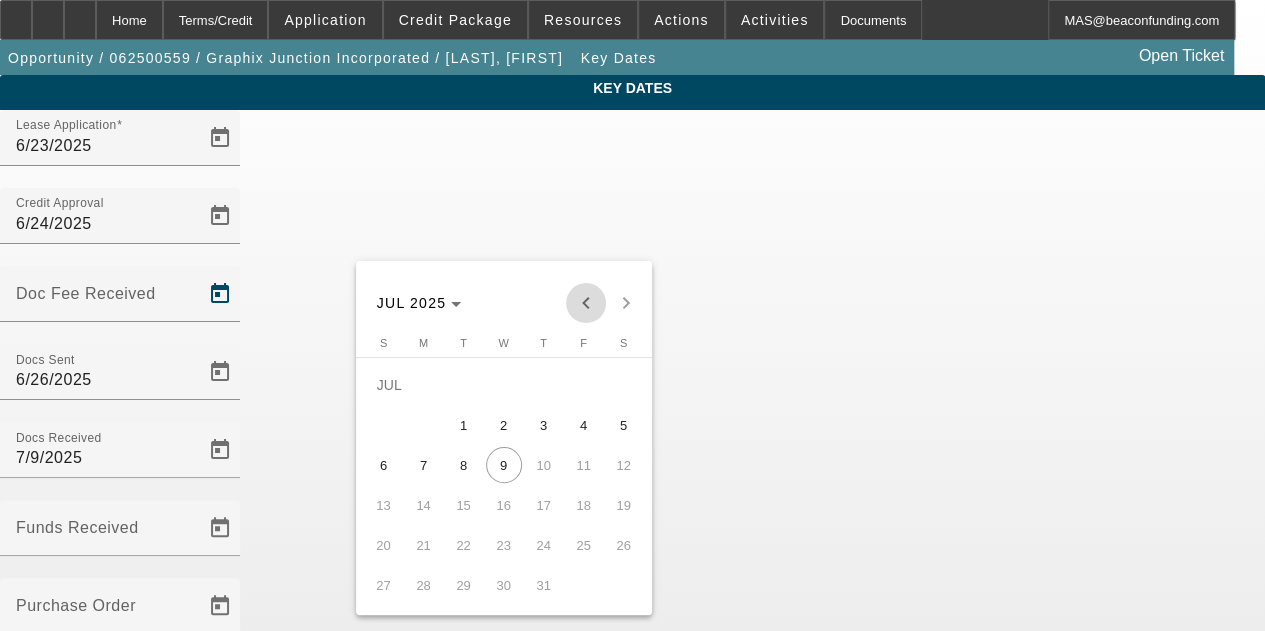 click at bounding box center (586, 303) 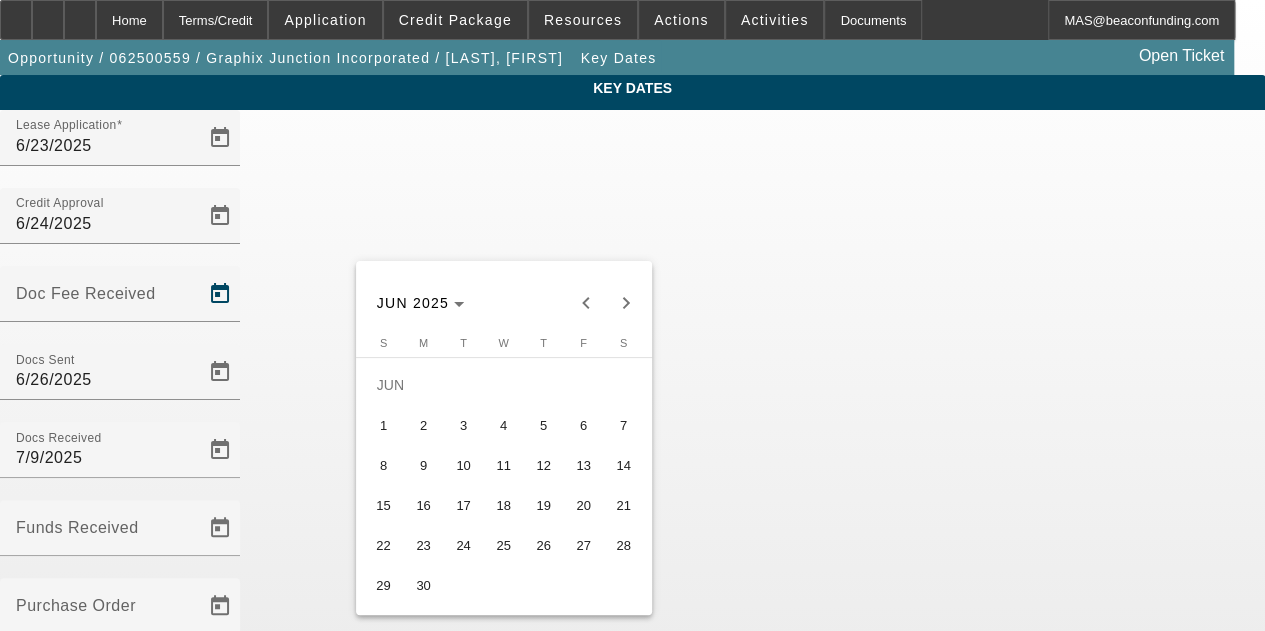 click on "26" at bounding box center (544, 545) 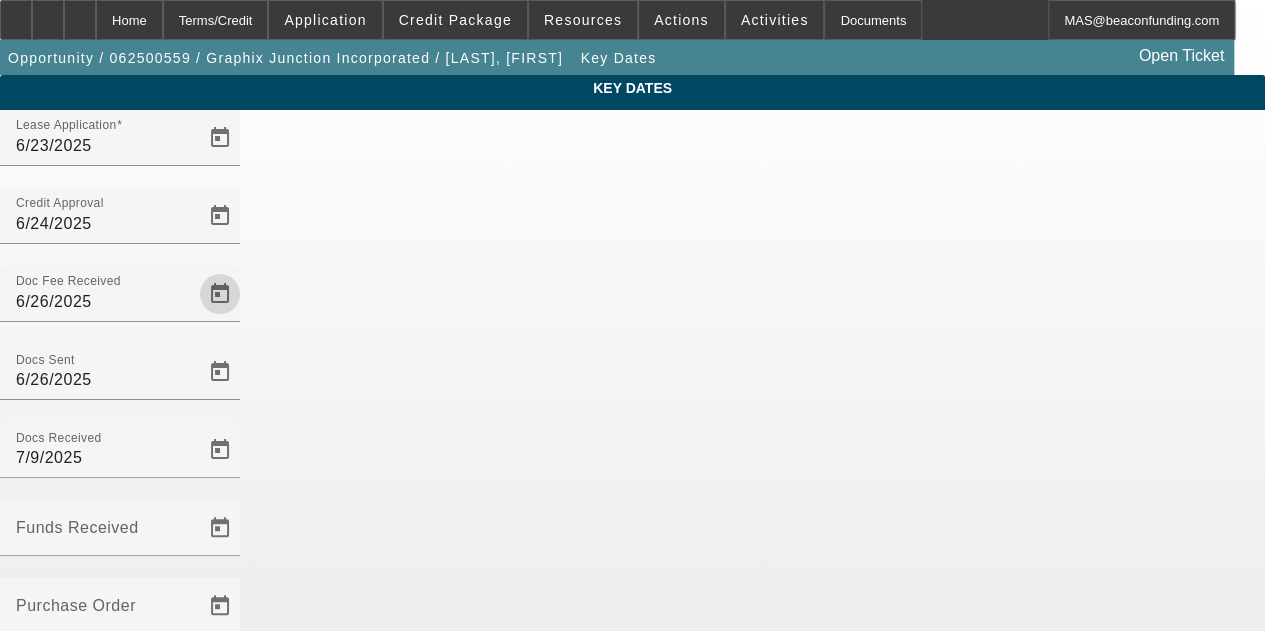scroll, scrollTop: 130, scrollLeft: 0, axis: vertical 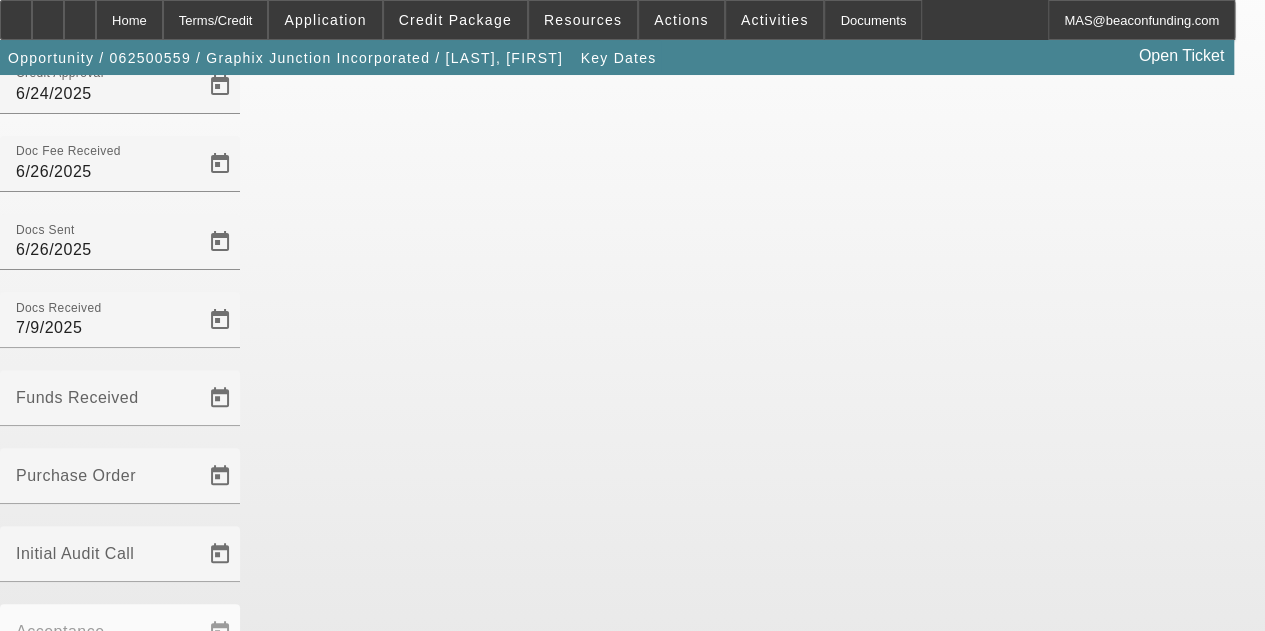 click on "Save" at bounding box center [23, 1103] 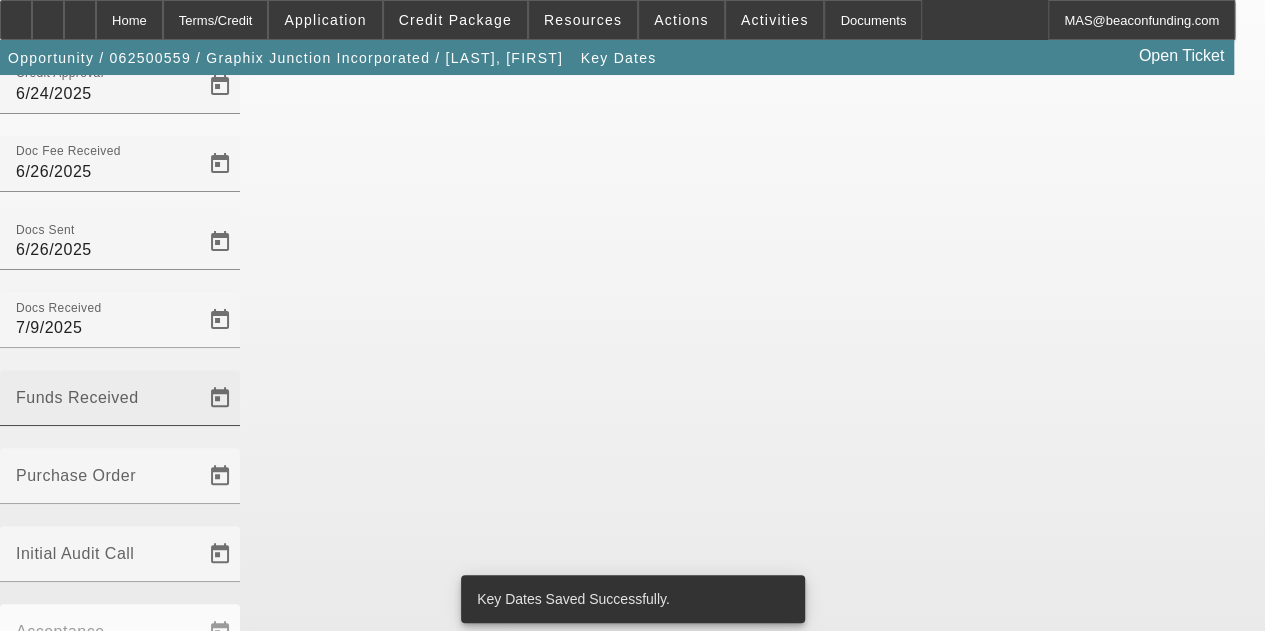 scroll, scrollTop: 0, scrollLeft: 0, axis: both 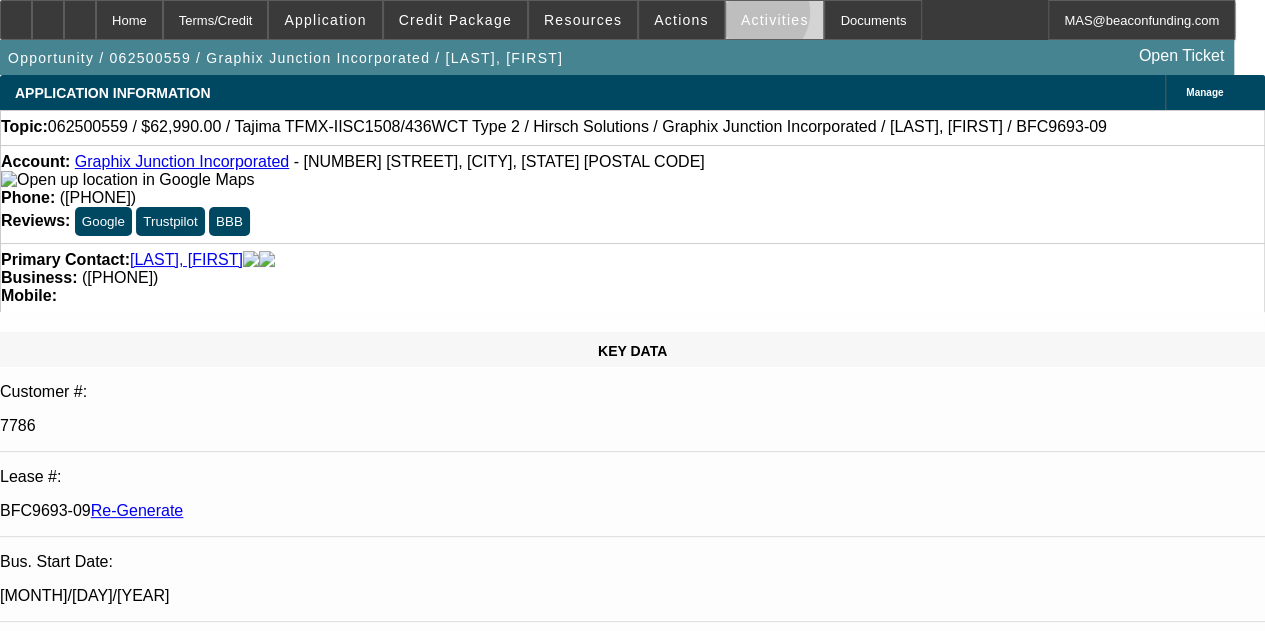 click on "Activities" at bounding box center (775, 20) 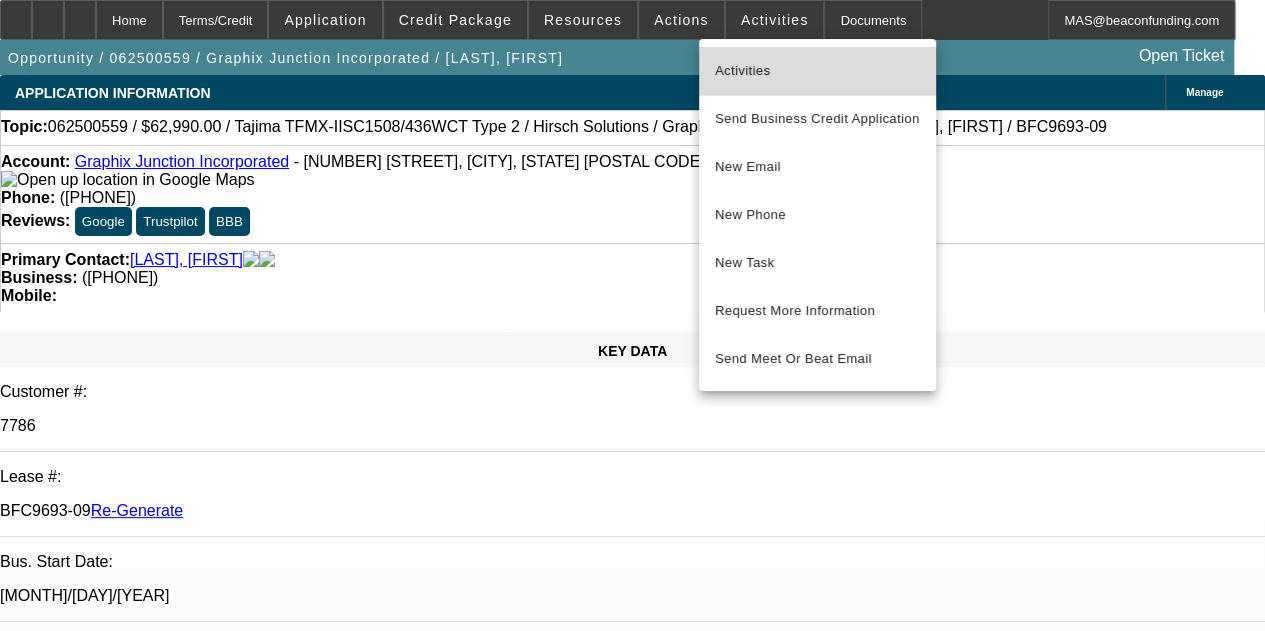 click on "Activities" at bounding box center (817, 71) 